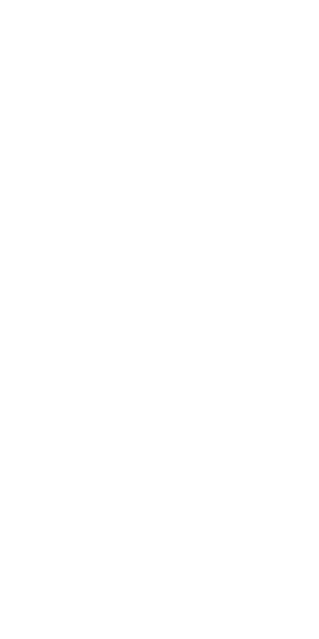 scroll, scrollTop: 0, scrollLeft: 0, axis: both 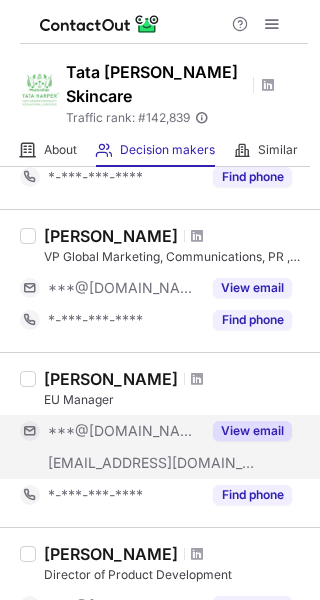 click on "View email" at bounding box center (252, 431) 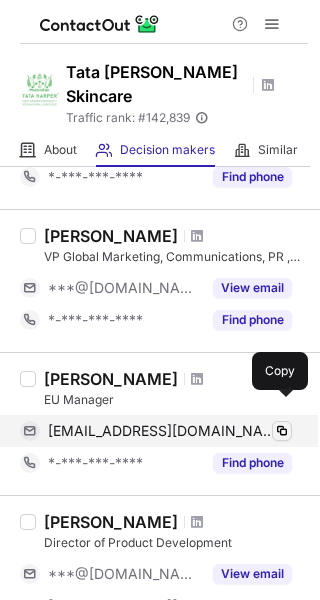 click at bounding box center (282, 431) 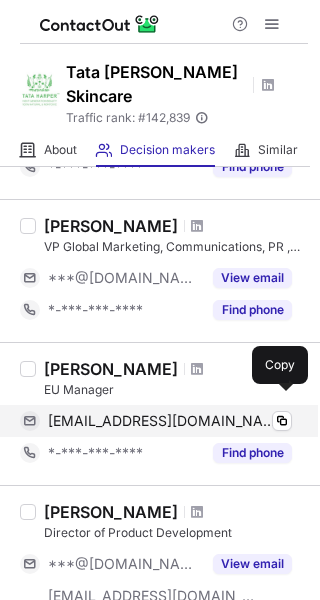 scroll, scrollTop: 227, scrollLeft: 0, axis: vertical 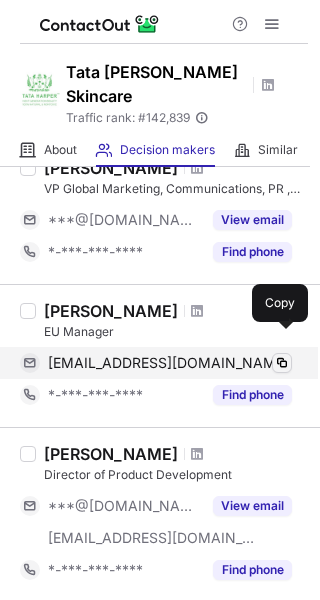 click at bounding box center (282, 363) 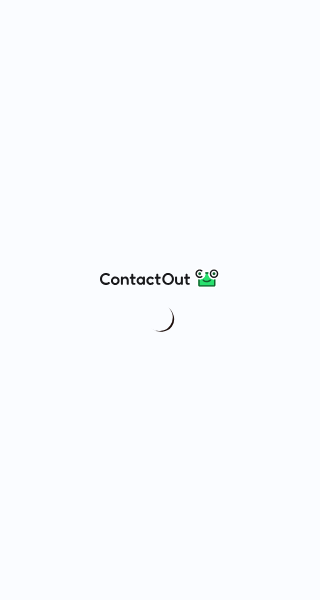 scroll, scrollTop: 0, scrollLeft: 0, axis: both 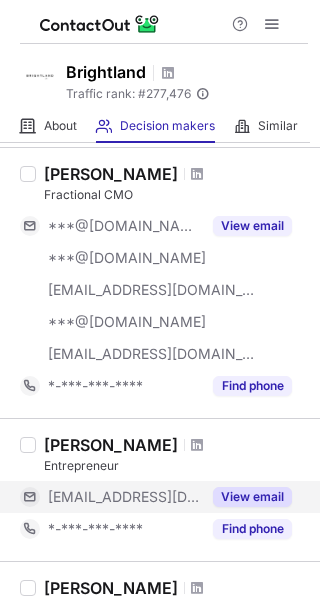 click on "View email" at bounding box center [252, 497] 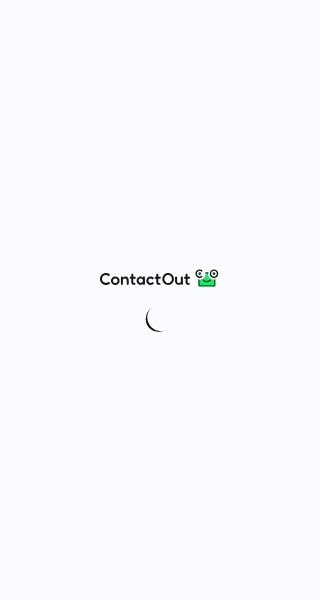 scroll, scrollTop: 0, scrollLeft: 0, axis: both 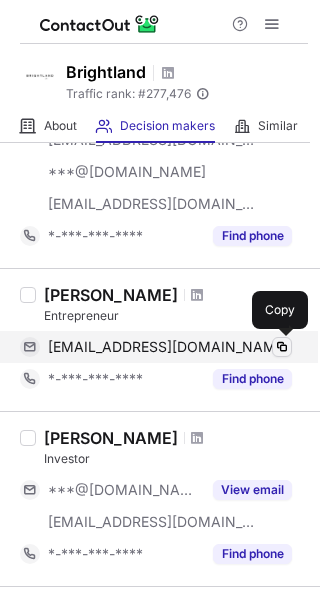 click at bounding box center [282, 347] 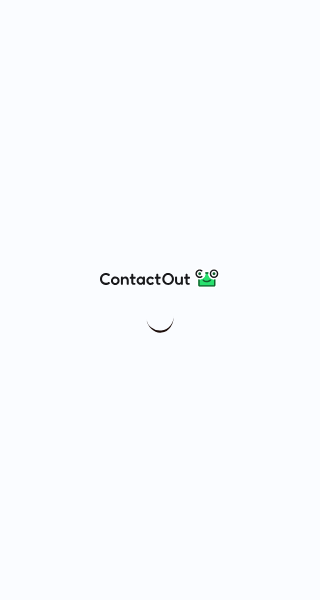 scroll, scrollTop: 0, scrollLeft: 0, axis: both 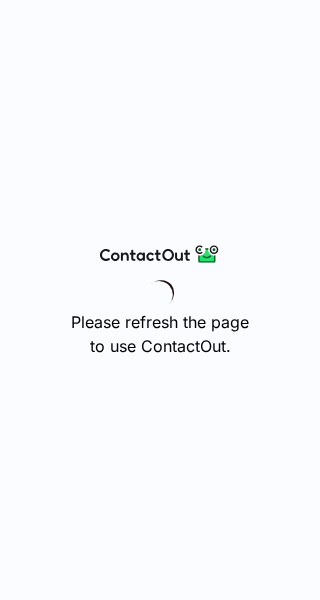 click on "Please refresh the page  to use ContactOut." at bounding box center [160, 300] 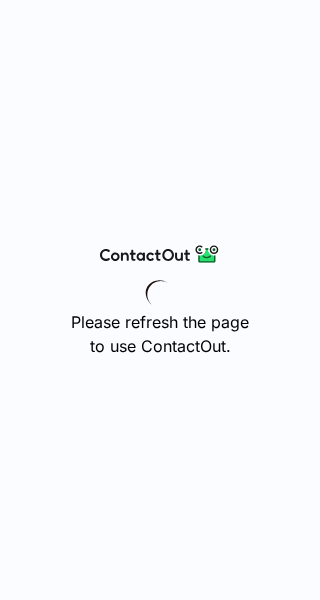 click on "Please refresh the page  to use ContactOut." at bounding box center [160, 300] 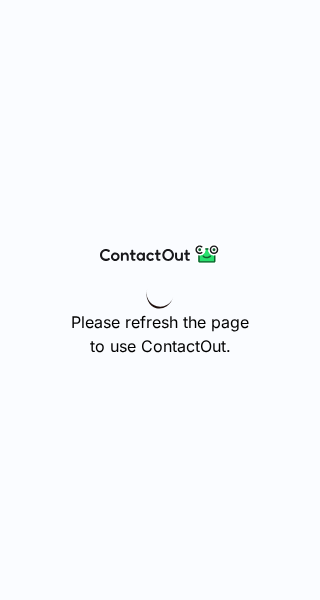 click on "Please refresh the page  to use ContactOut." at bounding box center (160, 300) 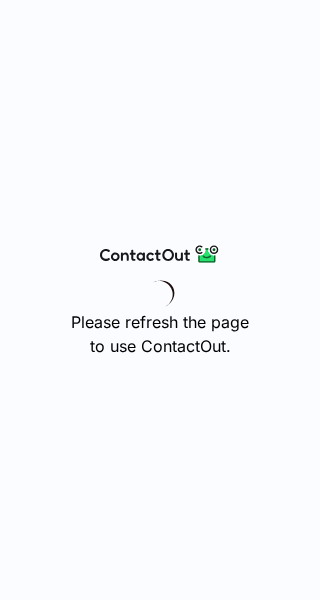 click on "Please refresh the page  to use ContactOut." at bounding box center (160, 300) 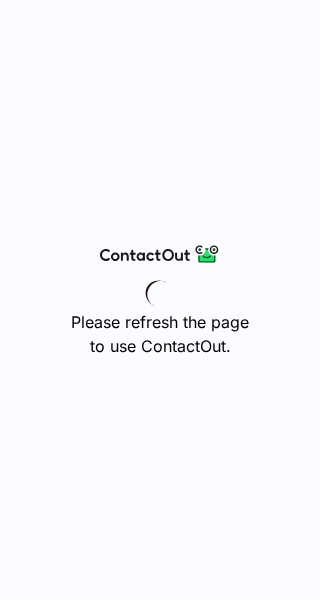 click at bounding box center (160, 254) 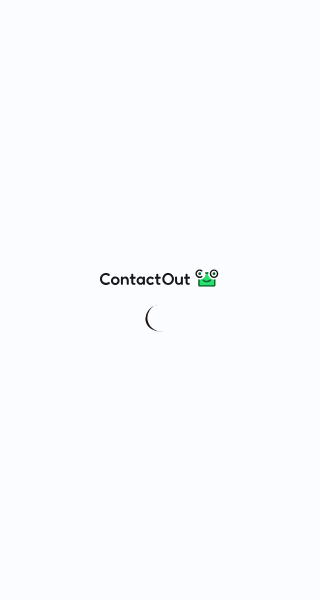 scroll, scrollTop: 0, scrollLeft: 0, axis: both 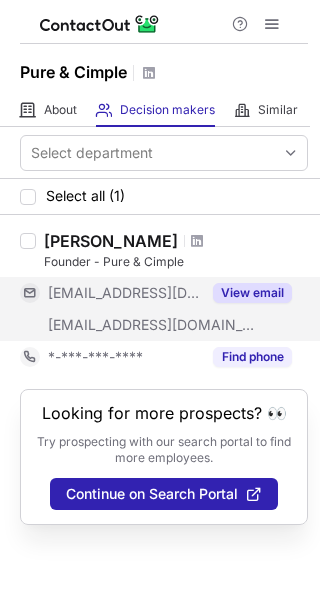 click on "View email" at bounding box center [252, 293] 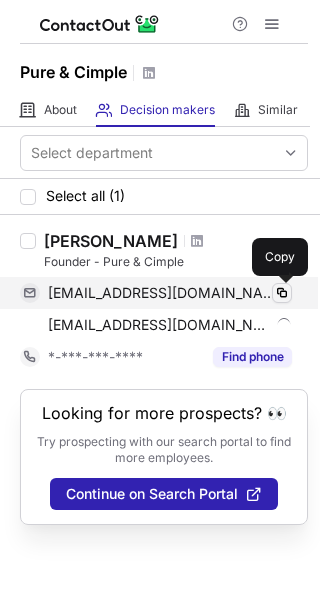 click at bounding box center (282, 293) 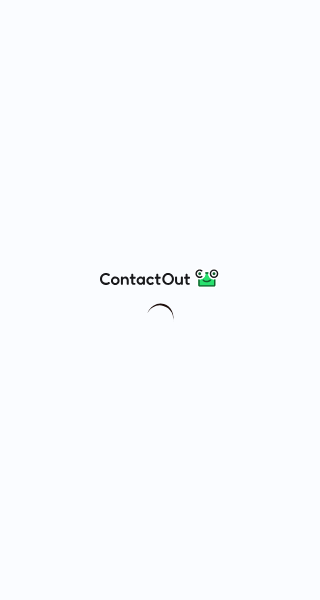 scroll, scrollTop: 0, scrollLeft: 0, axis: both 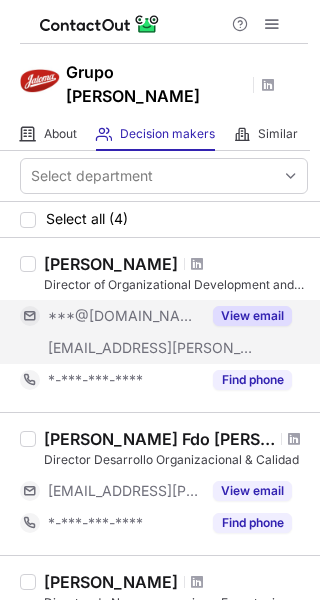 click on "View email" at bounding box center (252, 316) 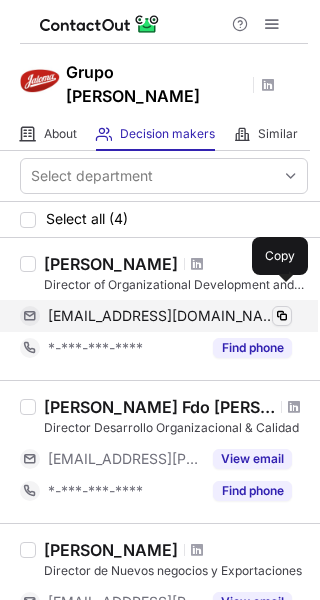 click at bounding box center (282, 316) 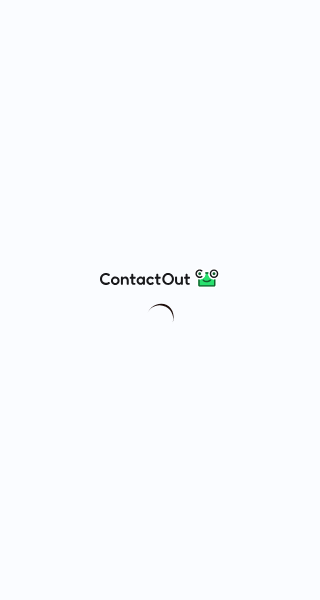 scroll, scrollTop: 0, scrollLeft: 0, axis: both 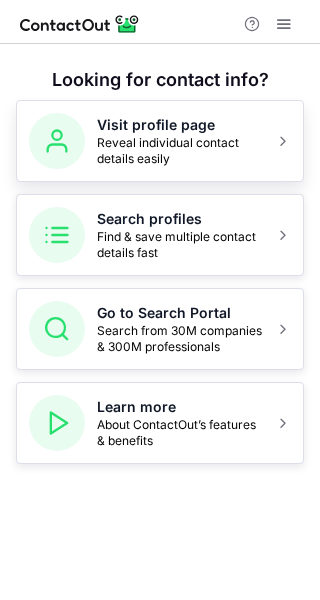 click on "Visit profile page" at bounding box center [180, 125] 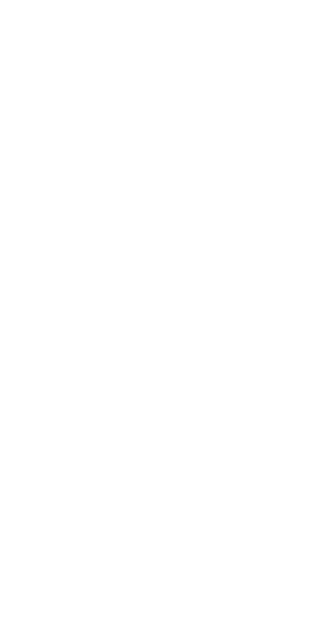scroll, scrollTop: 0, scrollLeft: 0, axis: both 